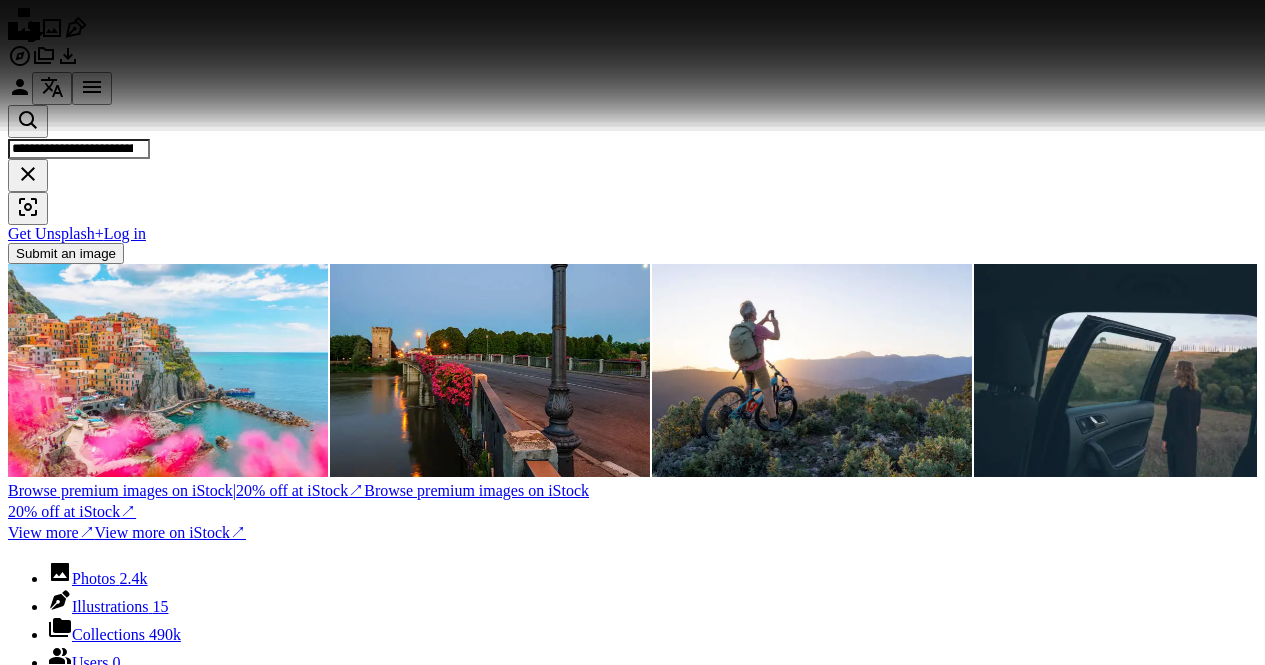 scroll, scrollTop: 7294, scrollLeft: 0, axis: vertical 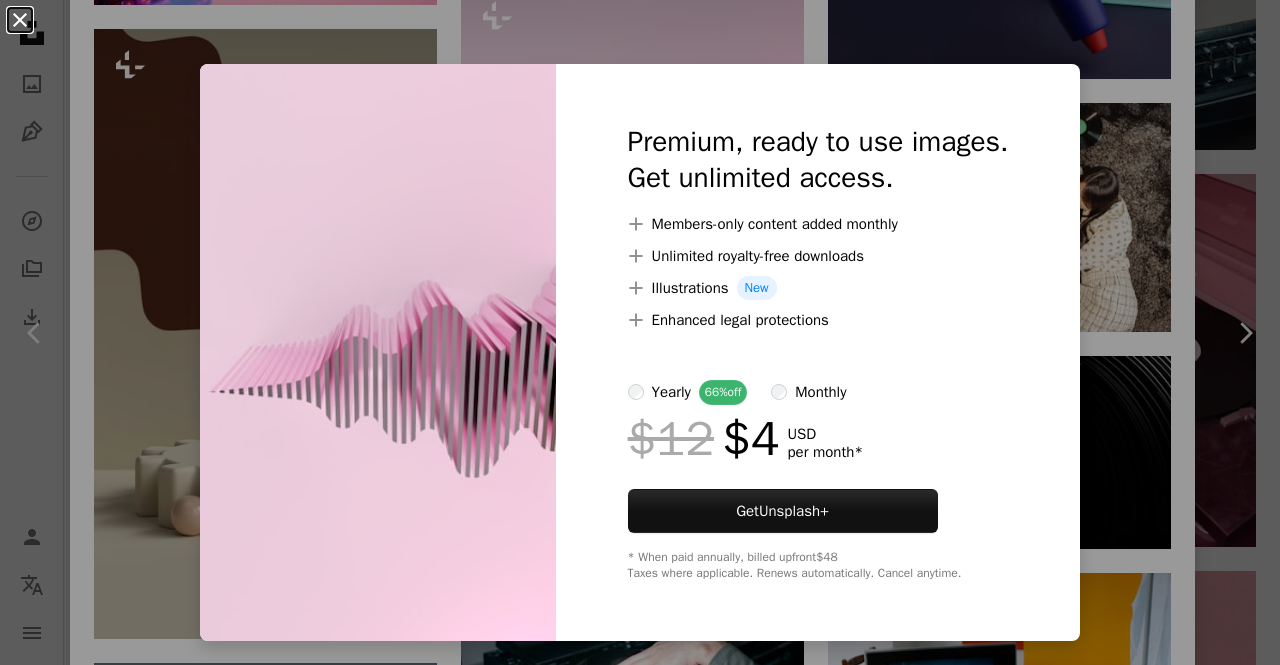 click on "An X shape" at bounding box center (20, 20) 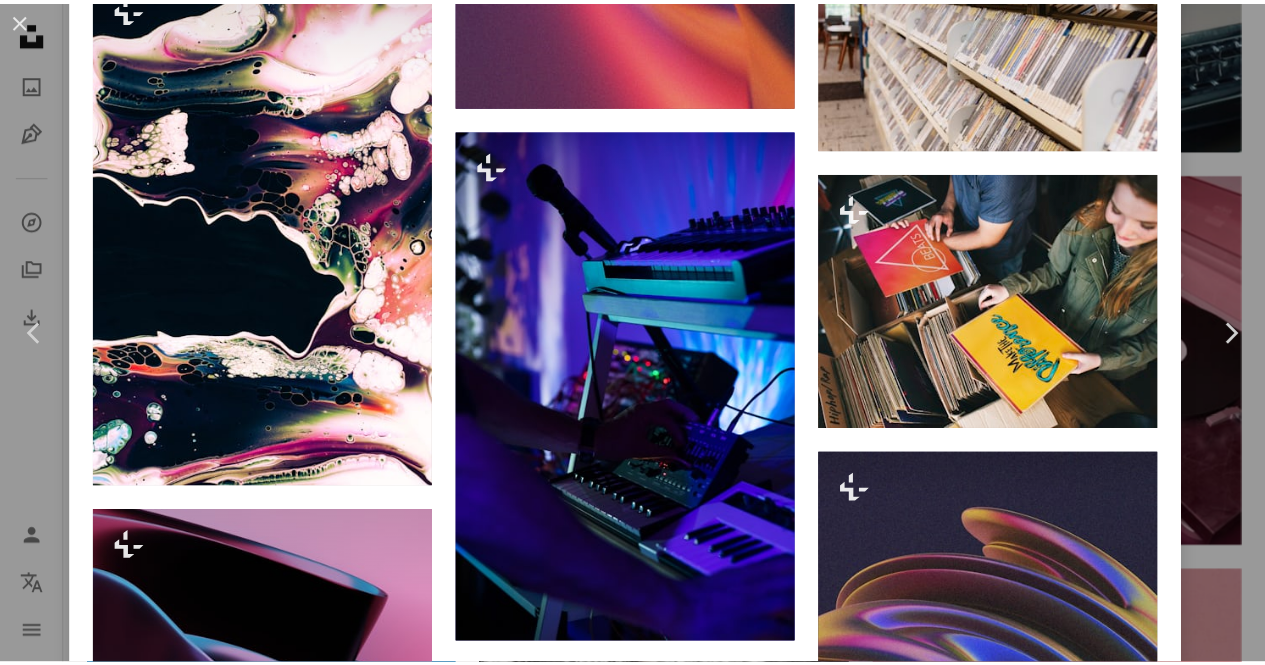 scroll, scrollTop: 6740, scrollLeft: 0, axis: vertical 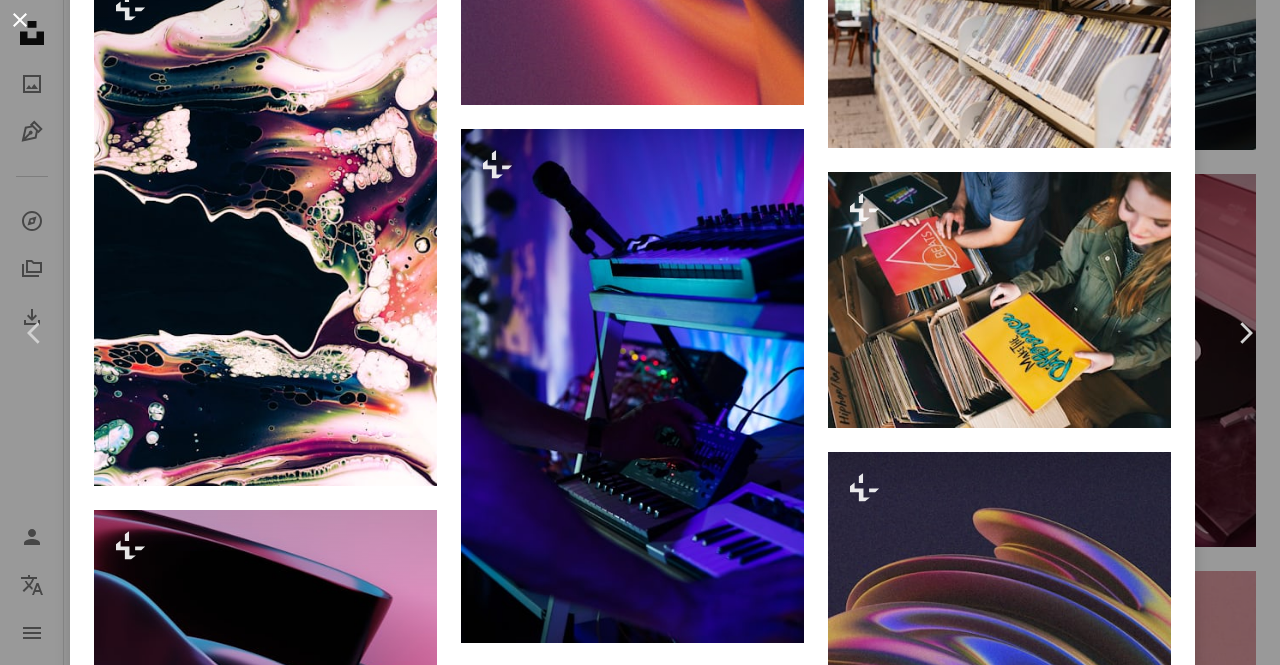 click on "An X shape" at bounding box center [20, 20] 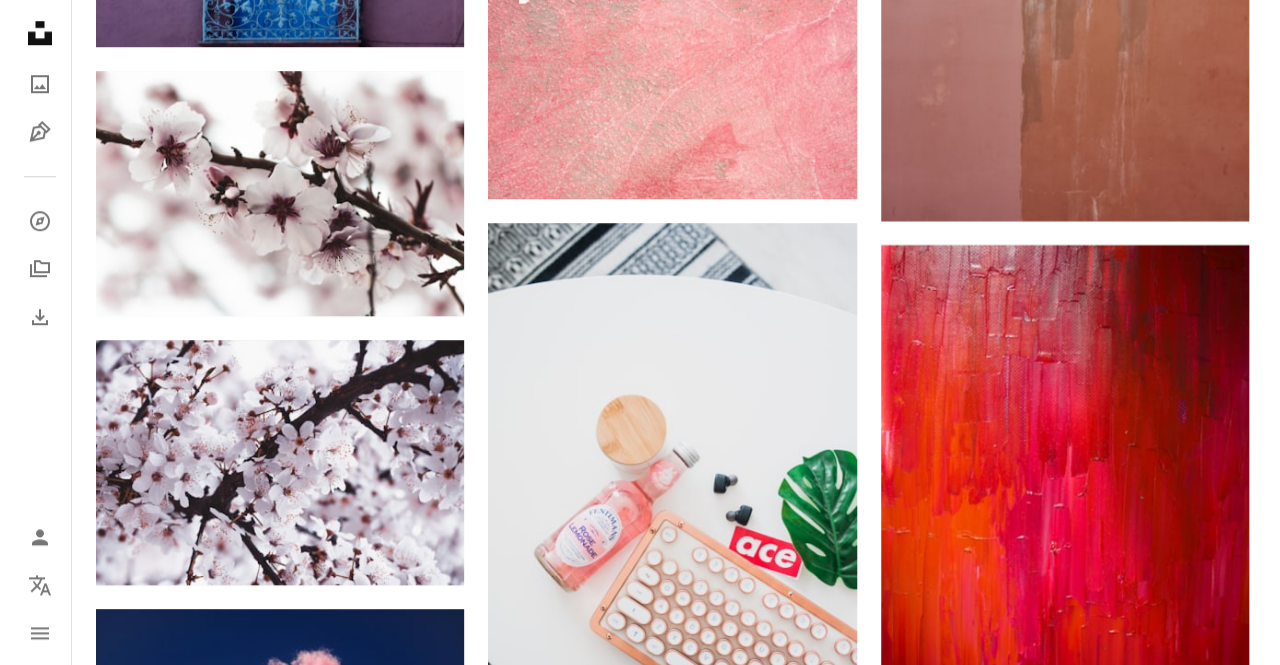 scroll, scrollTop: 12212, scrollLeft: 0, axis: vertical 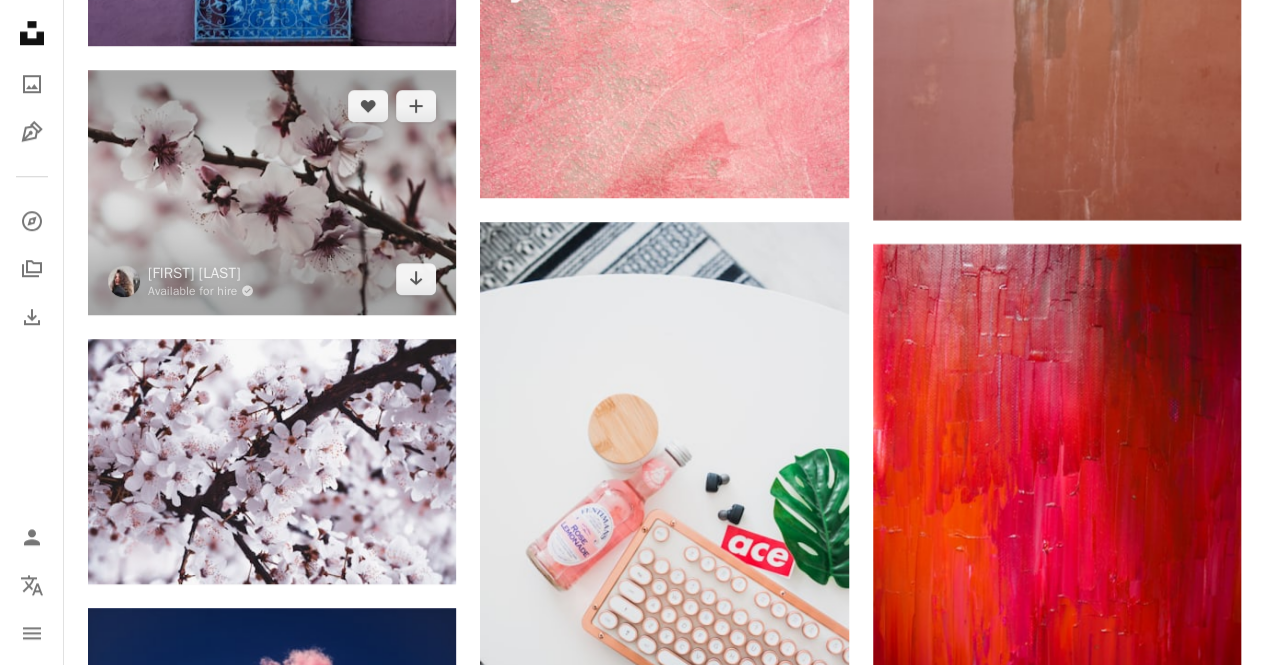 click at bounding box center (272, 192) 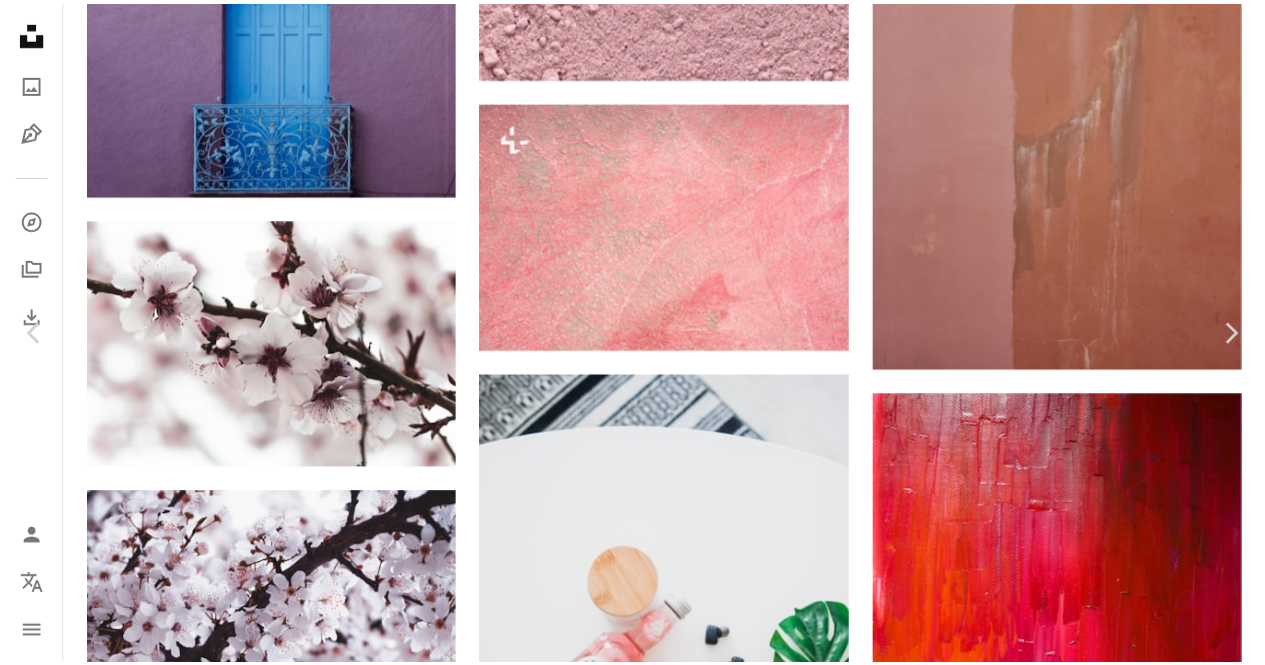 scroll, scrollTop: 5017, scrollLeft: 0, axis: vertical 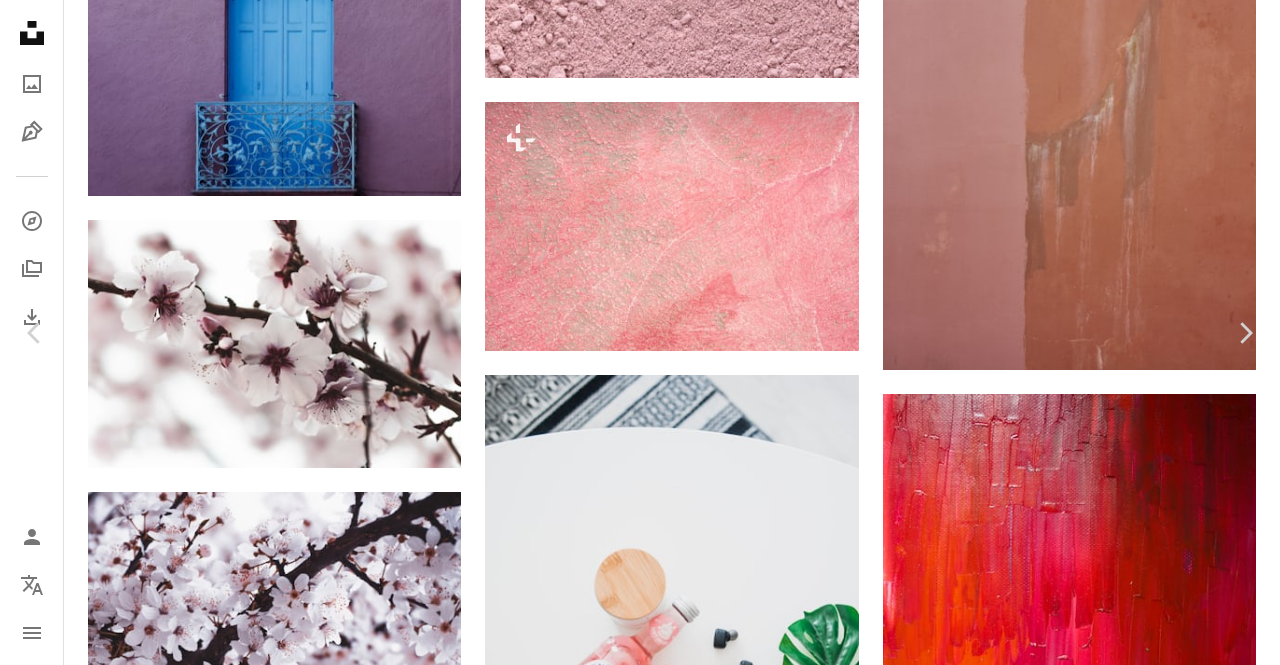 click on "An X shape" at bounding box center [20, 20] 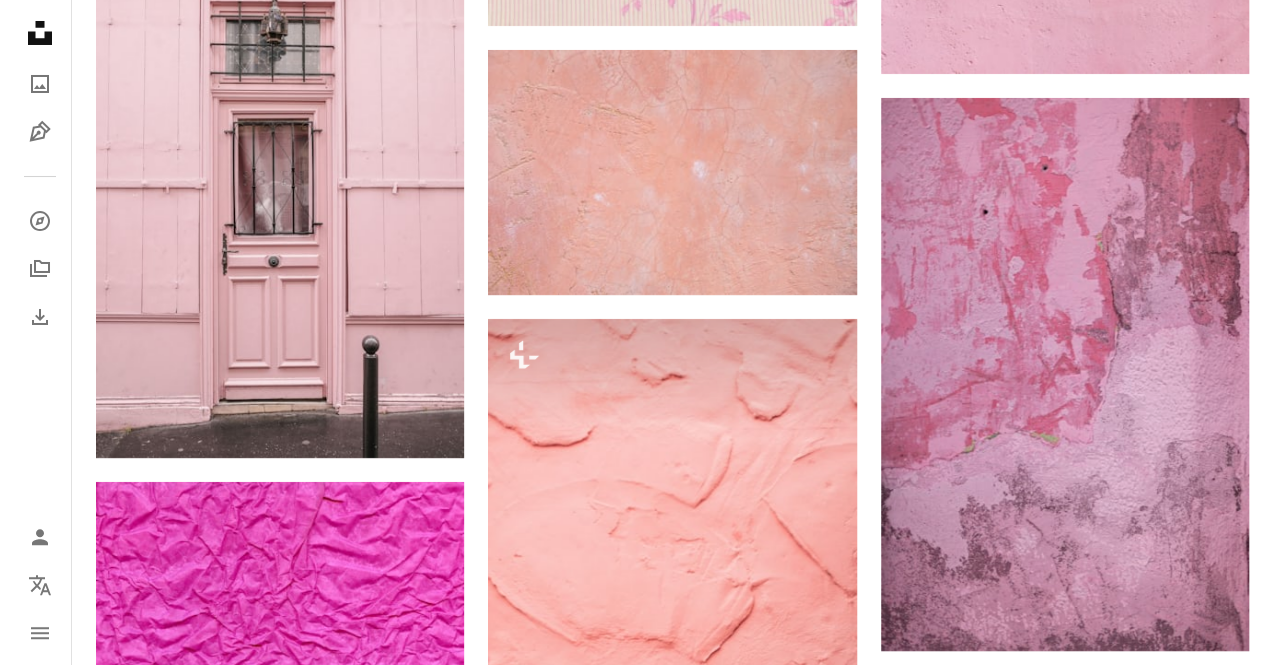 scroll, scrollTop: 15101, scrollLeft: 0, axis: vertical 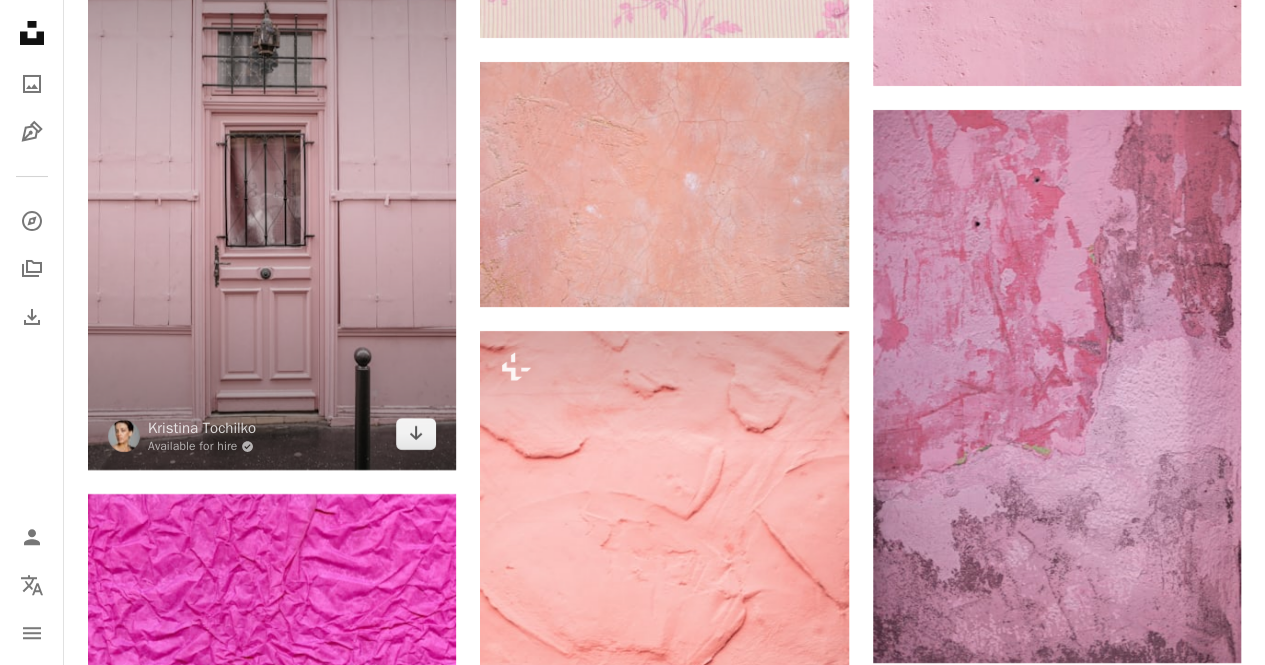 click at bounding box center [272, 194] 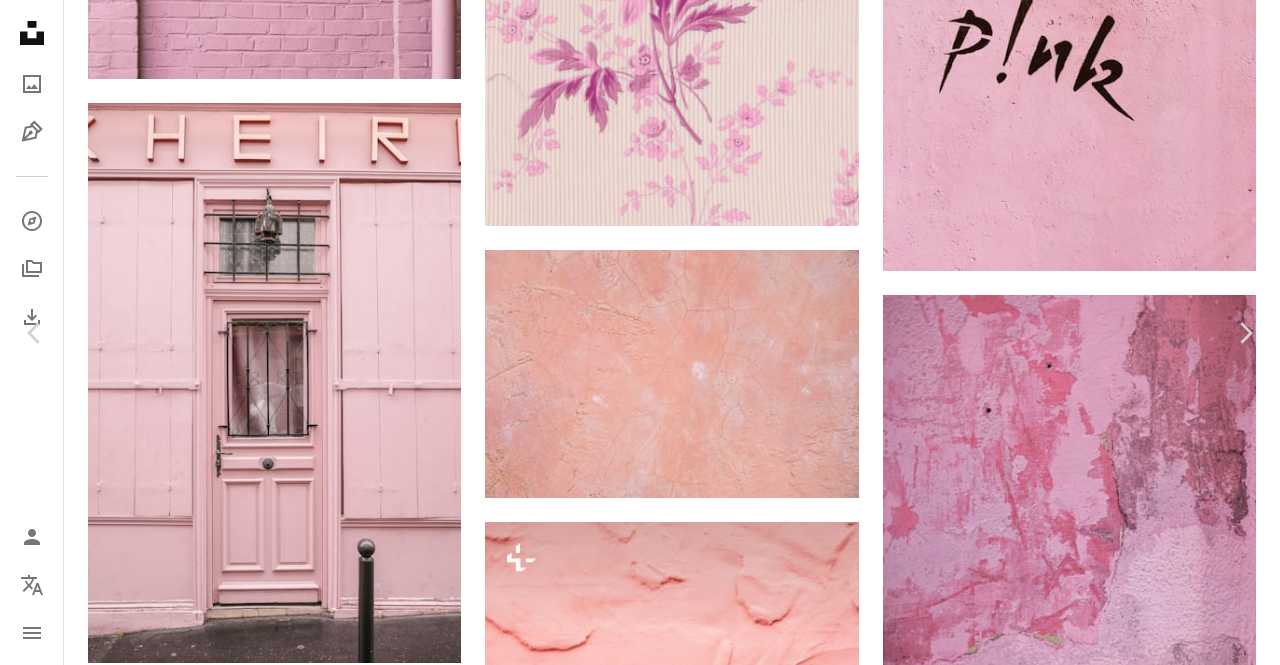 scroll, scrollTop: 10914, scrollLeft: 0, axis: vertical 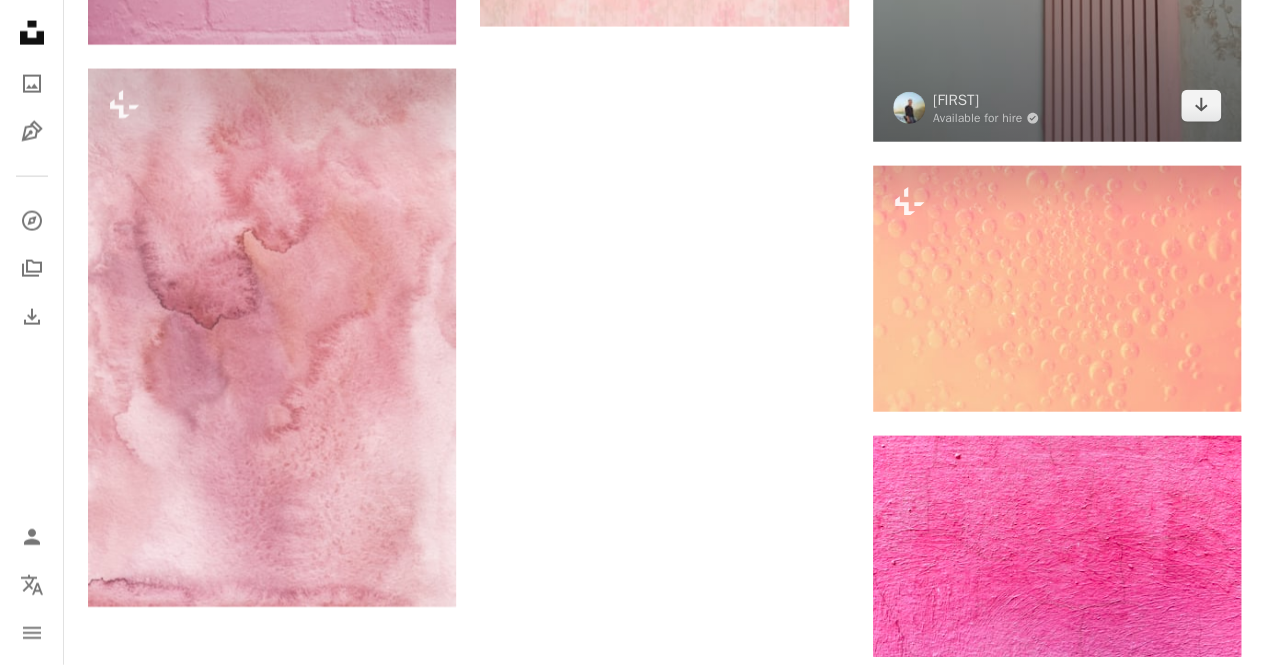 click on "[FIRST] [LAST]" at bounding box center [966, 108] 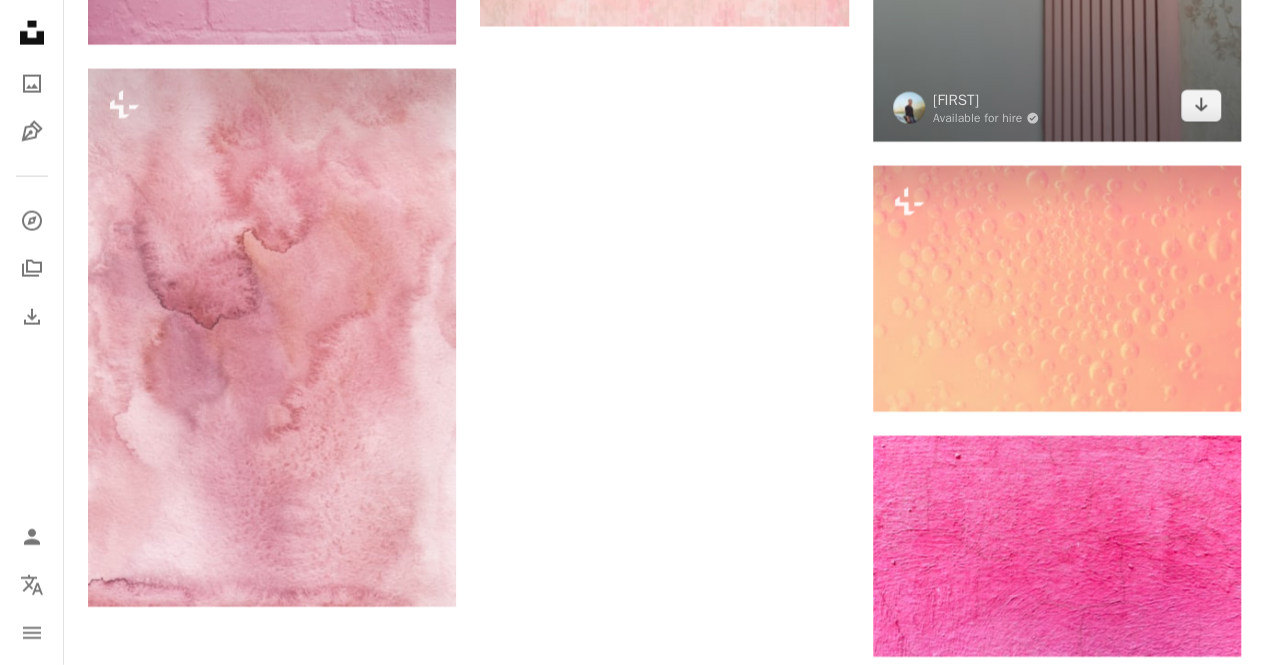 click at bounding box center [1057, -103] 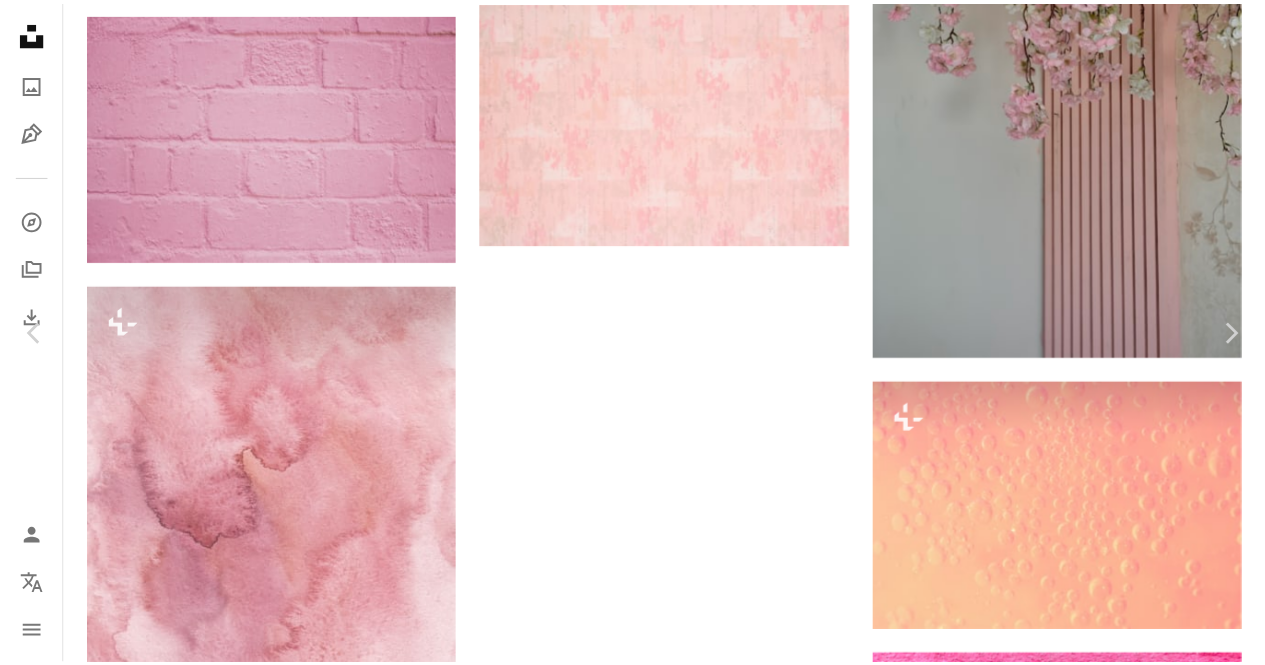 scroll, scrollTop: 3090, scrollLeft: 0, axis: vertical 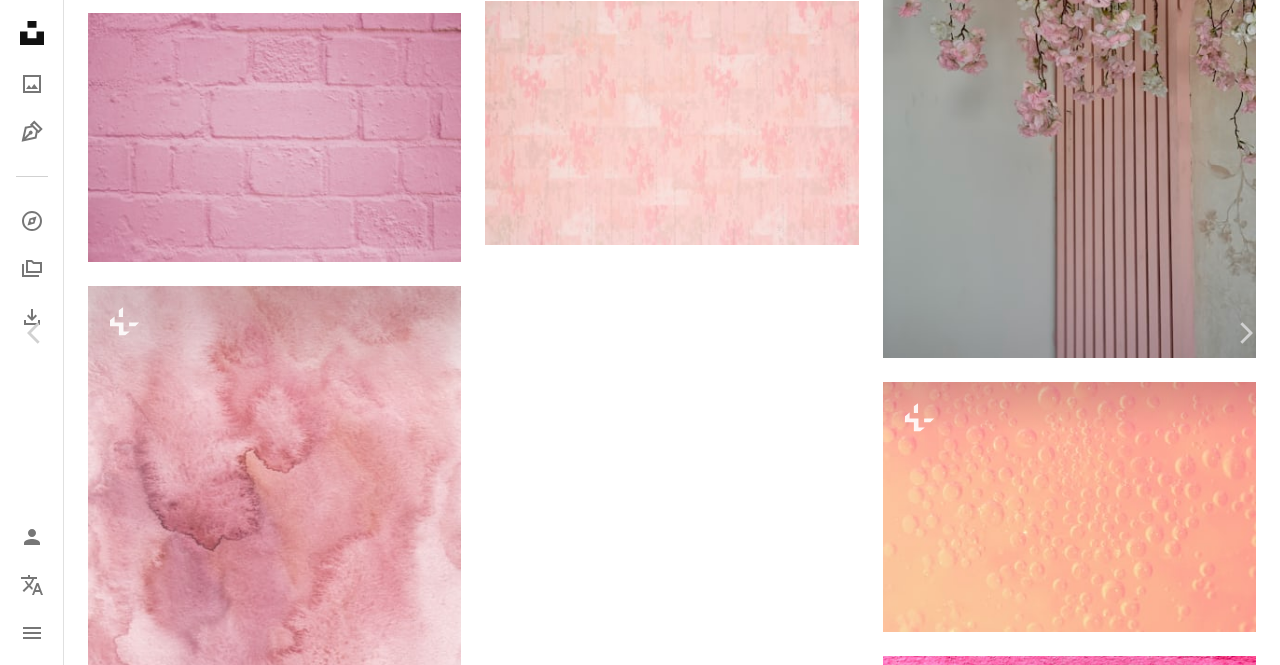 click on "An X shape" at bounding box center (20, 20) 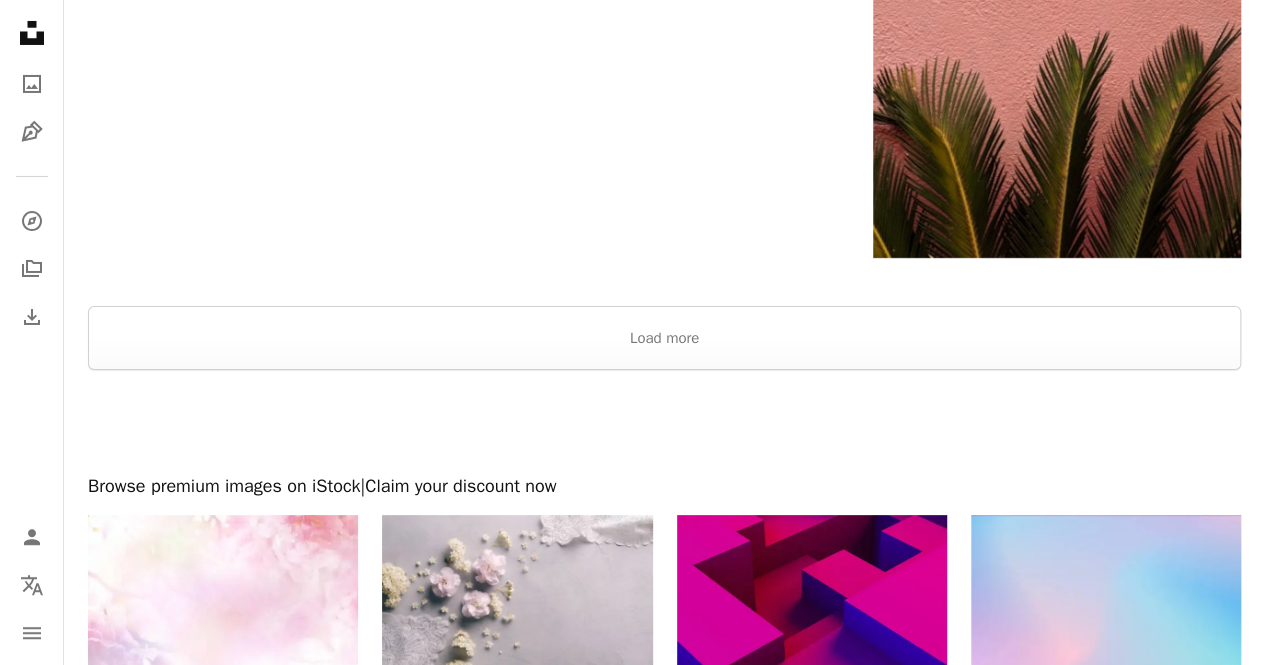 scroll, scrollTop: 18862, scrollLeft: 0, axis: vertical 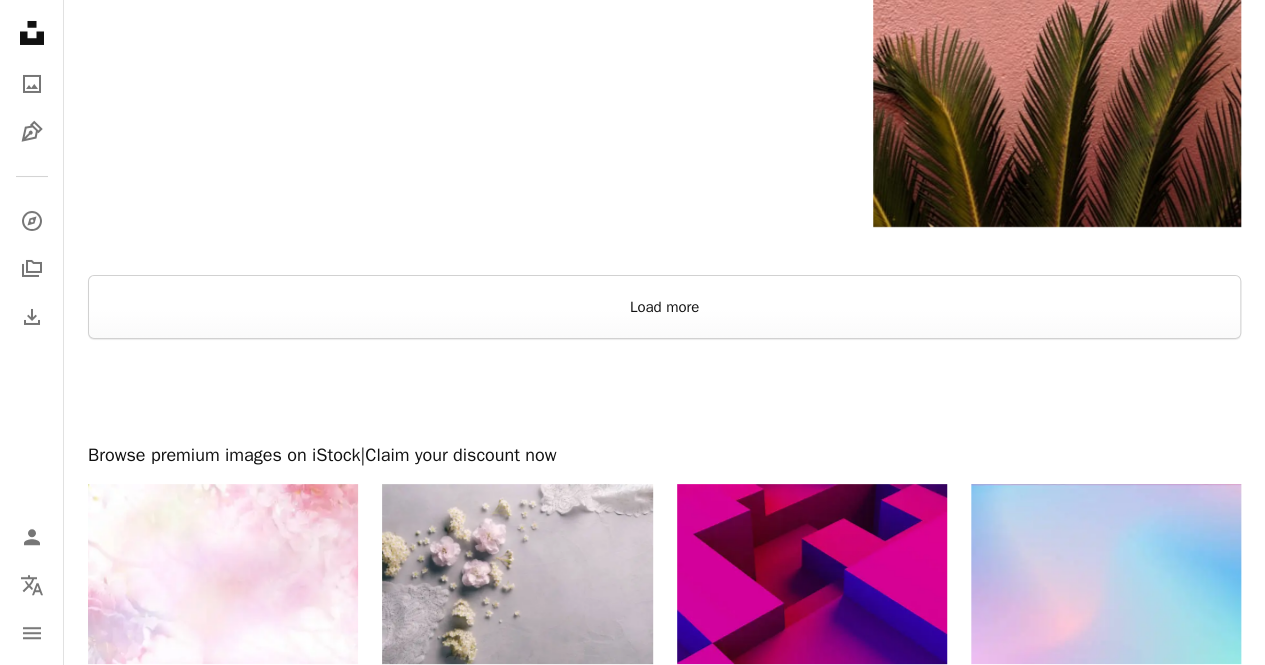 click on "Load more" at bounding box center (664, 307) 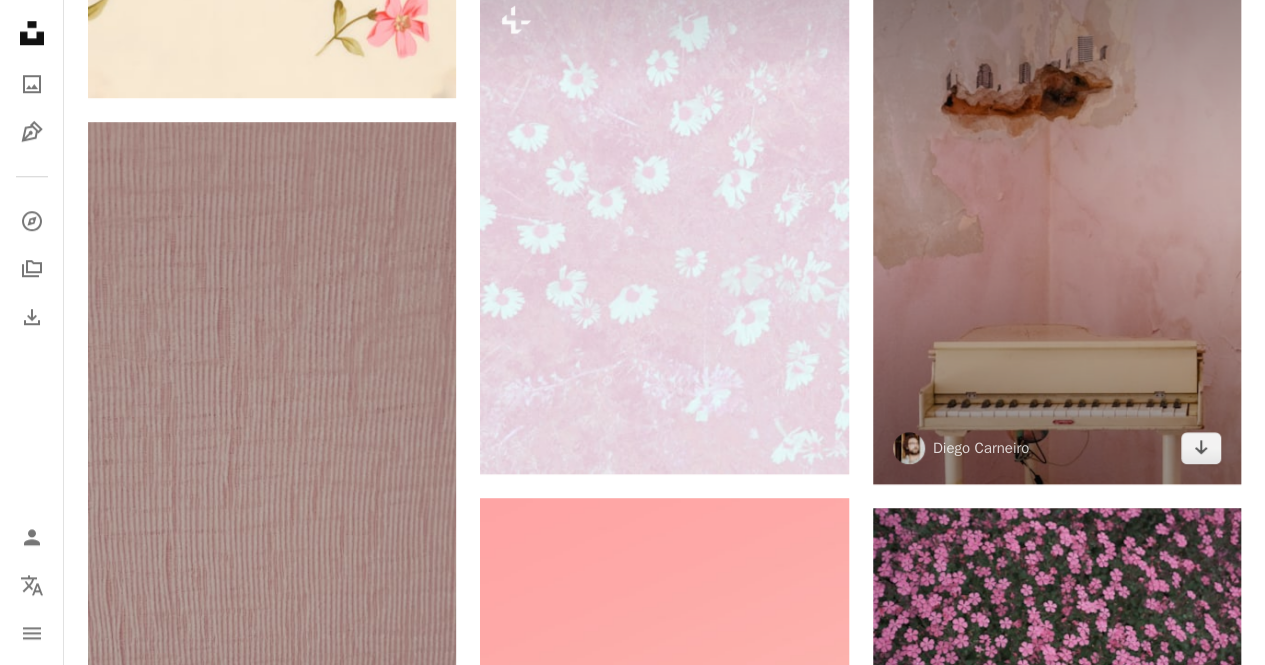 scroll, scrollTop: 38798, scrollLeft: 0, axis: vertical 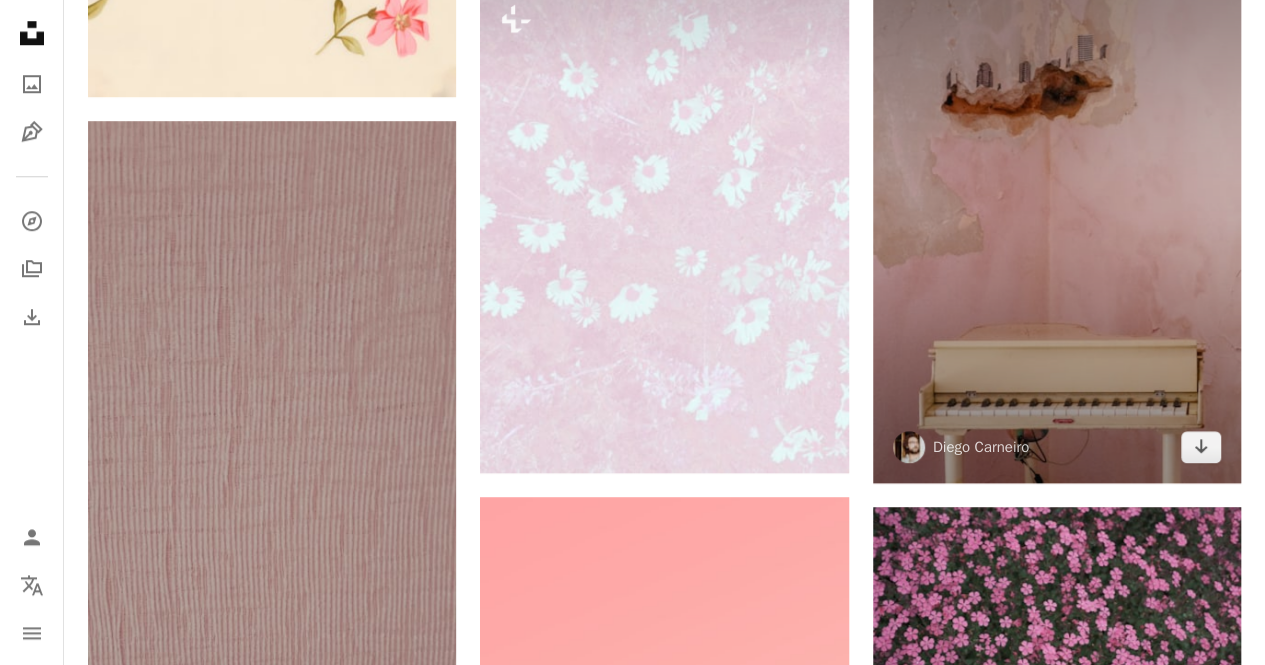 click at bounding box center [1057, 207] 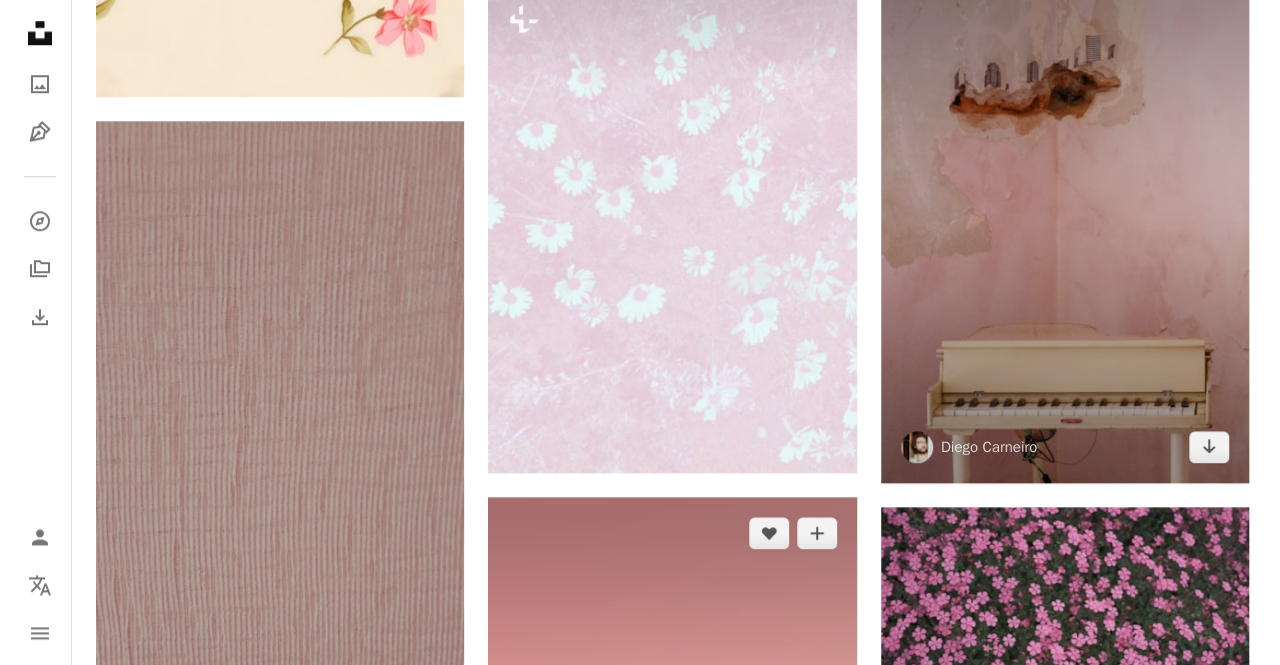scroll, scrollTop: 40023, scrollLeft: 0, axis: vertical 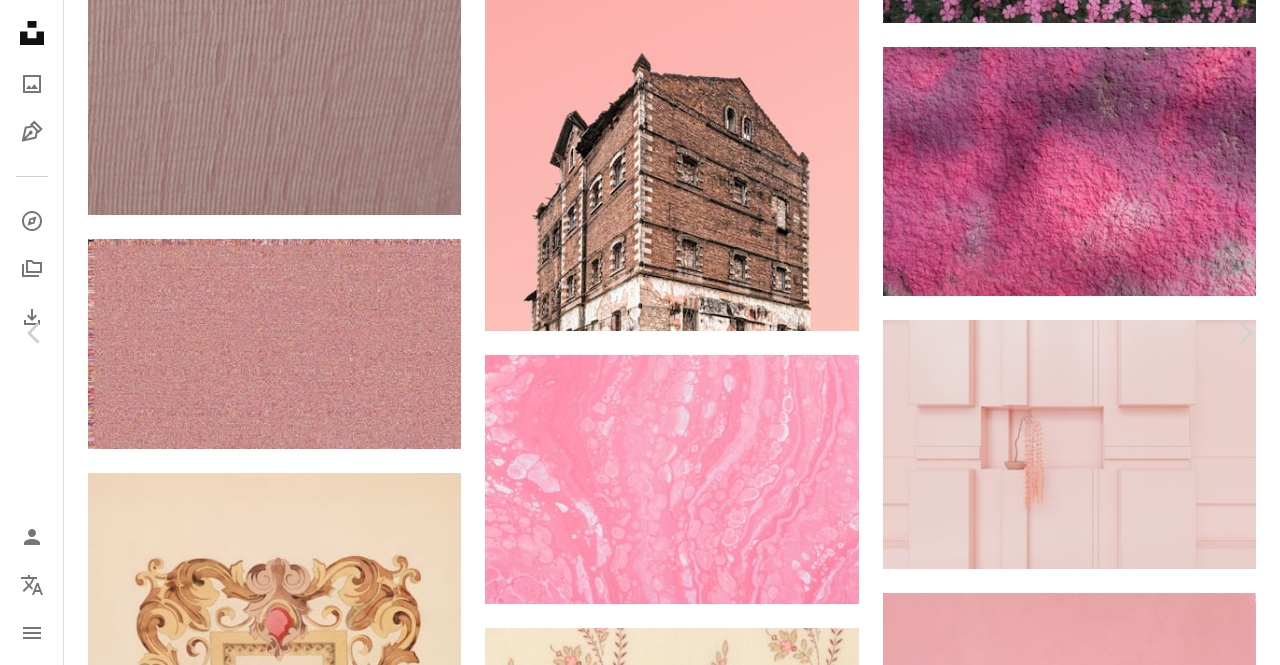 click on "An X shape" at bounding box center (20, 20) 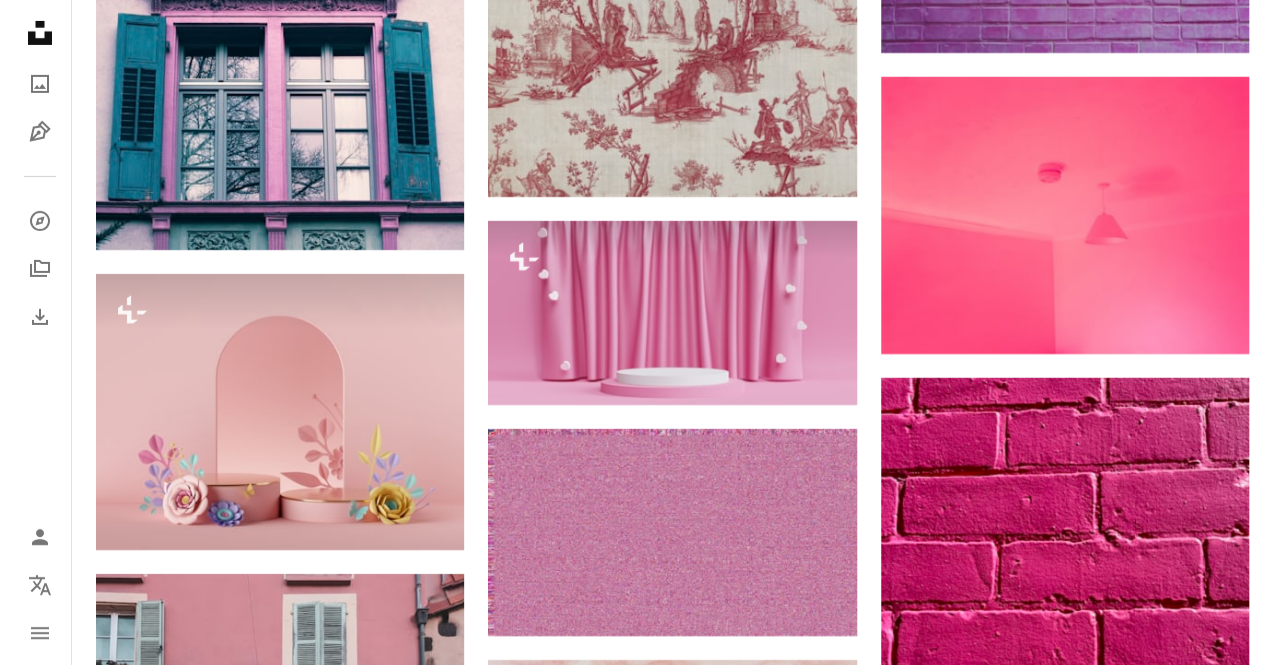 scroll, scrollTop: 52790, scrollLeft: 0, axis: vertical 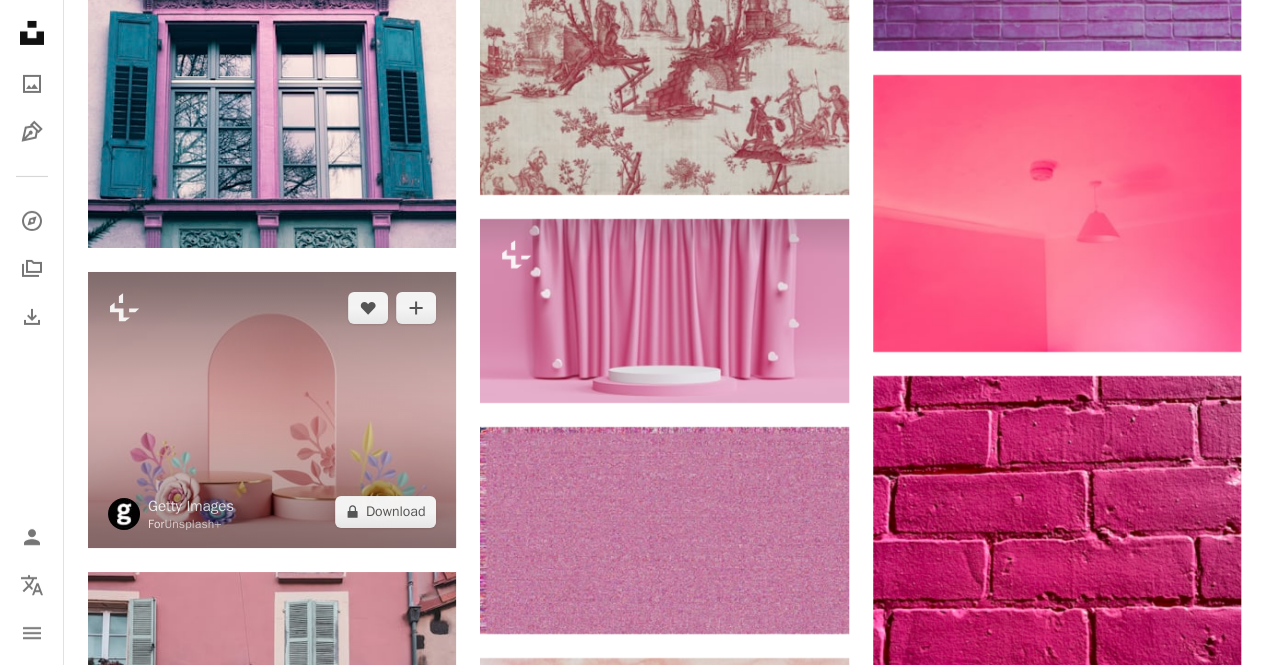 click at bounding box center [272, 410] 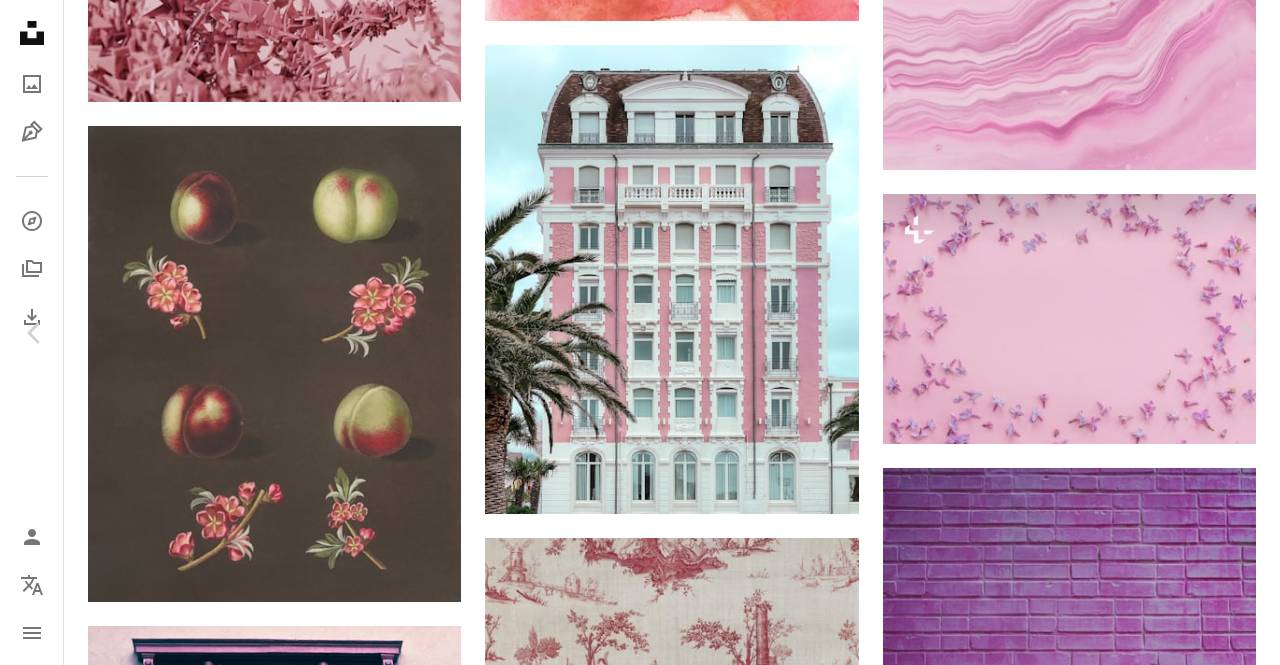 scroll, scrollTop: 2432, scrollLeft: 0, axis: vertical 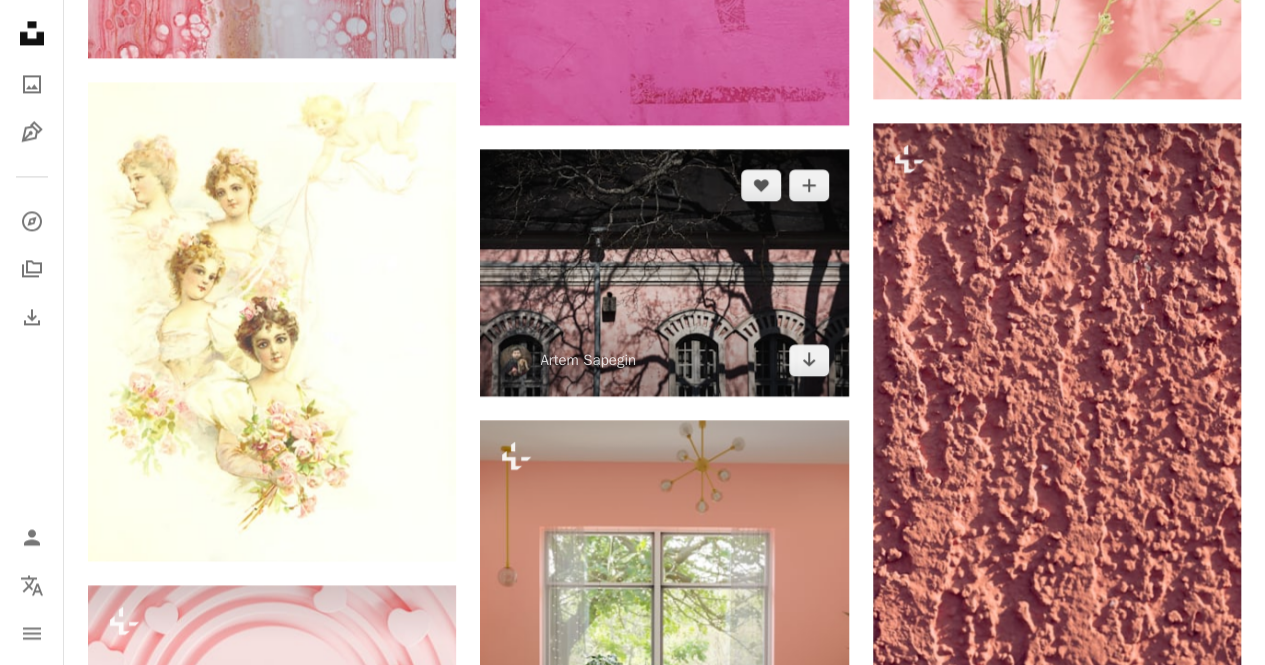 click at bounding box center (664, 272) 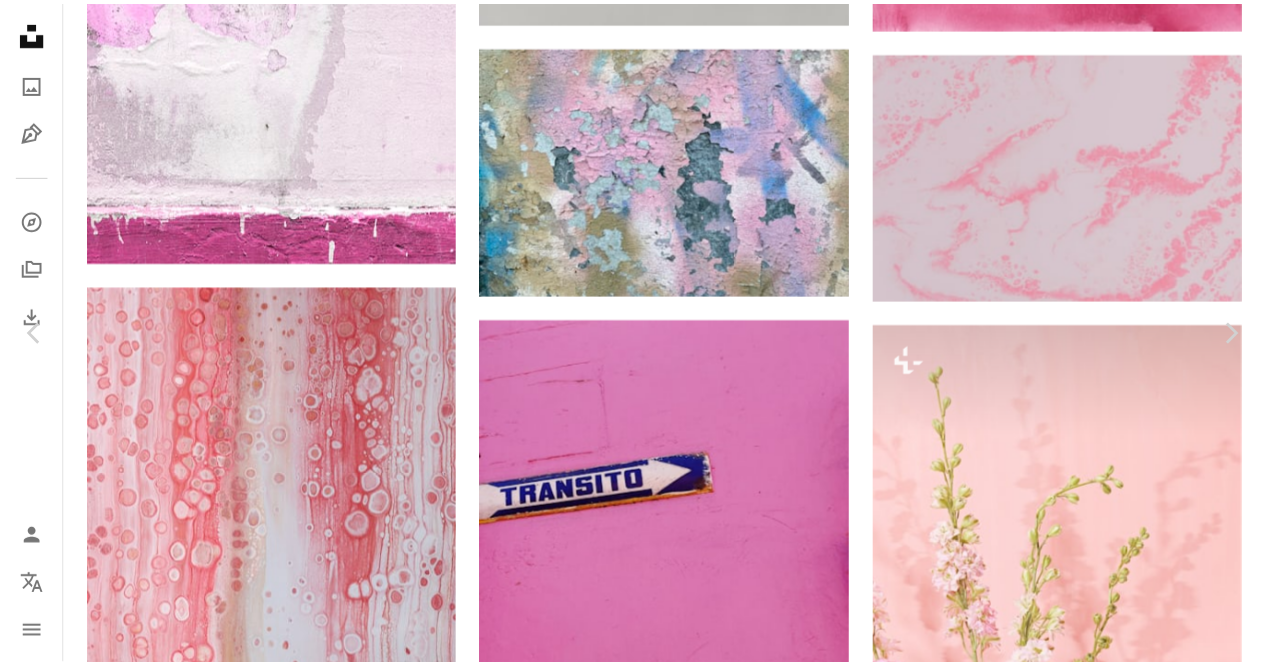 scroll, scrollTop: 8137, scrollLeft: 0, axis: vertical 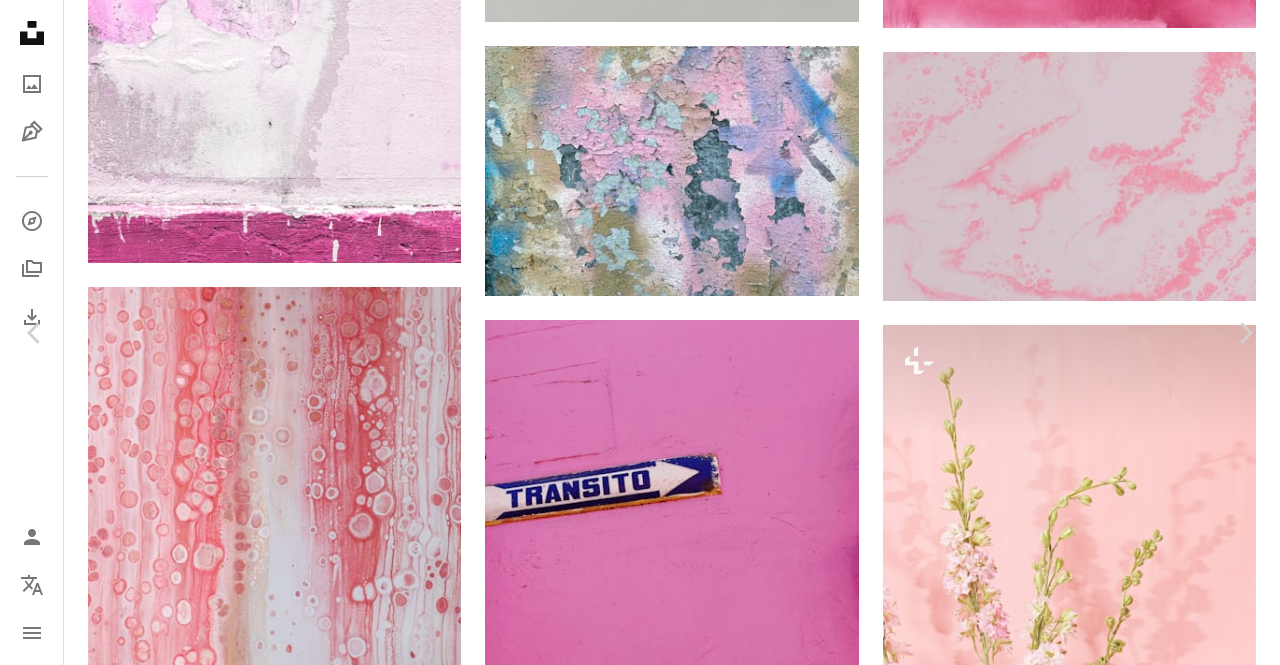 click on "An X shape" at bounding box center (20, 20) 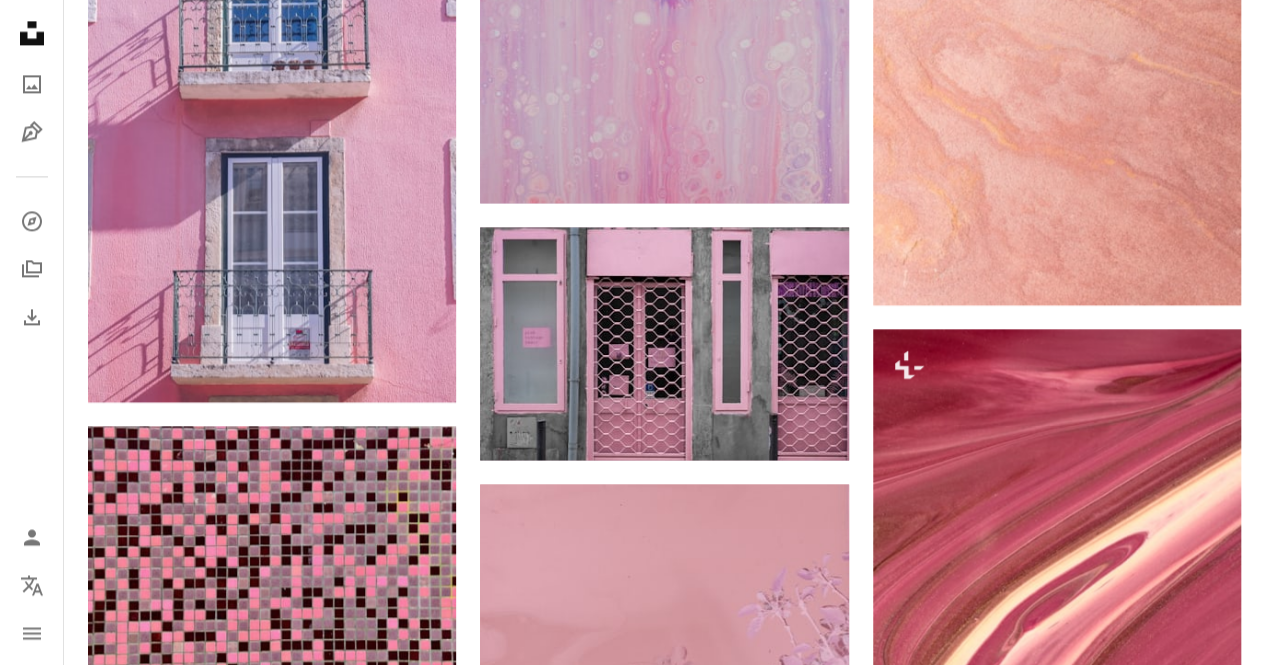 scroll, scrollTop: 65906, scrollLeft: 0, axis: vertical 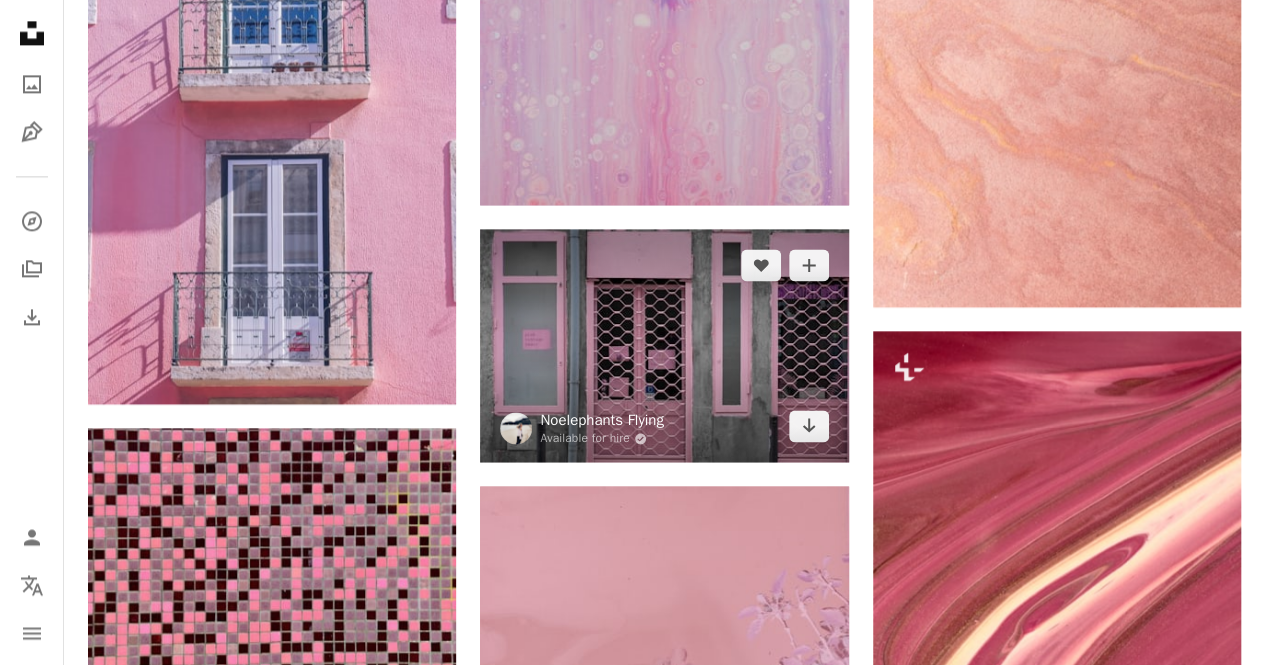 click on "Noelephants Flying" at bounding box center [601, 420] 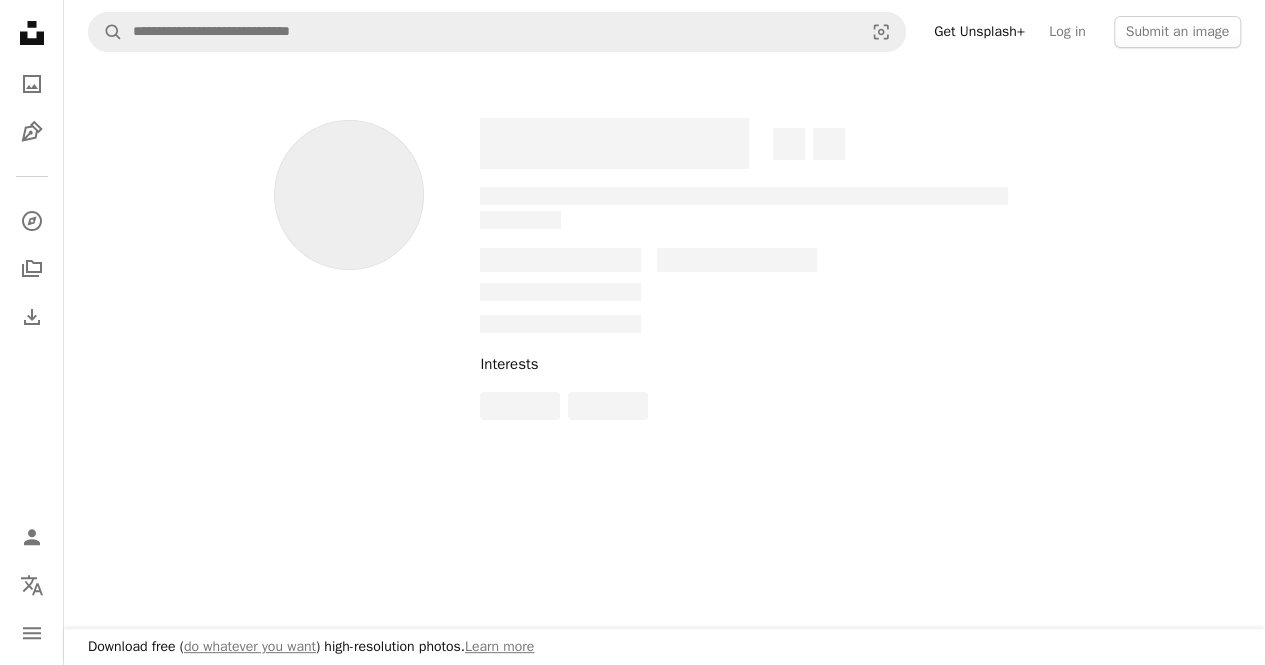 scroll, scrollTop: 0, scrollLeft: 0, axis: both 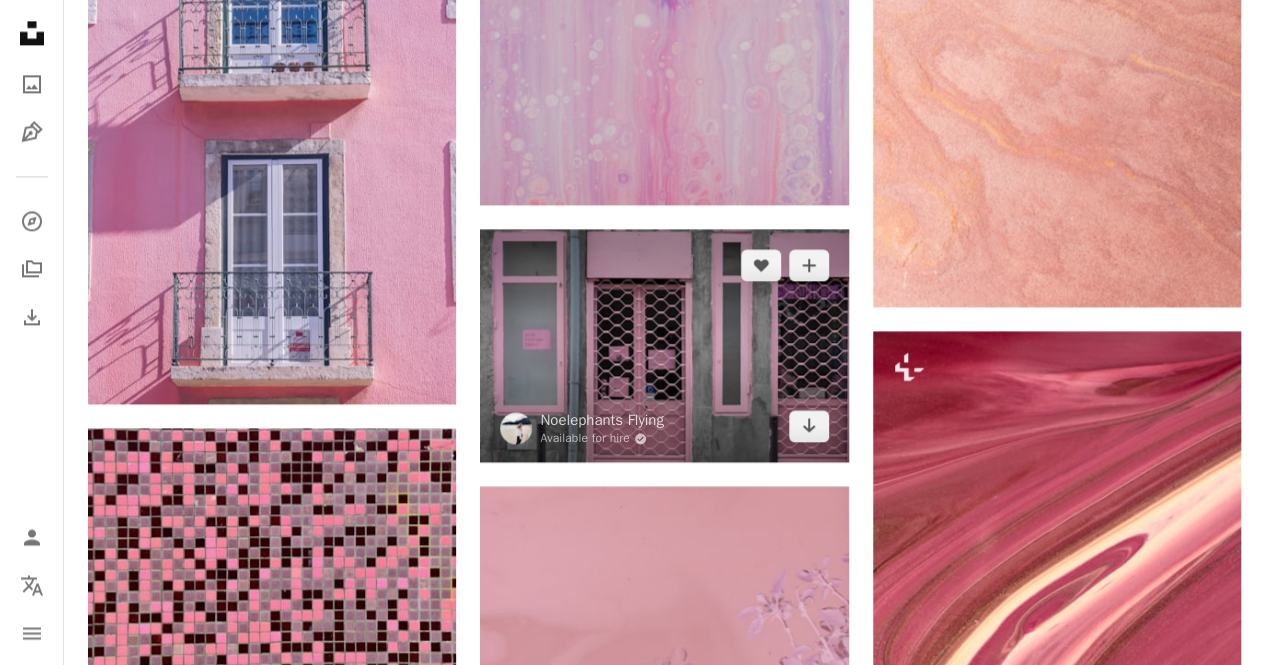 click at bounding box center (664, 346) 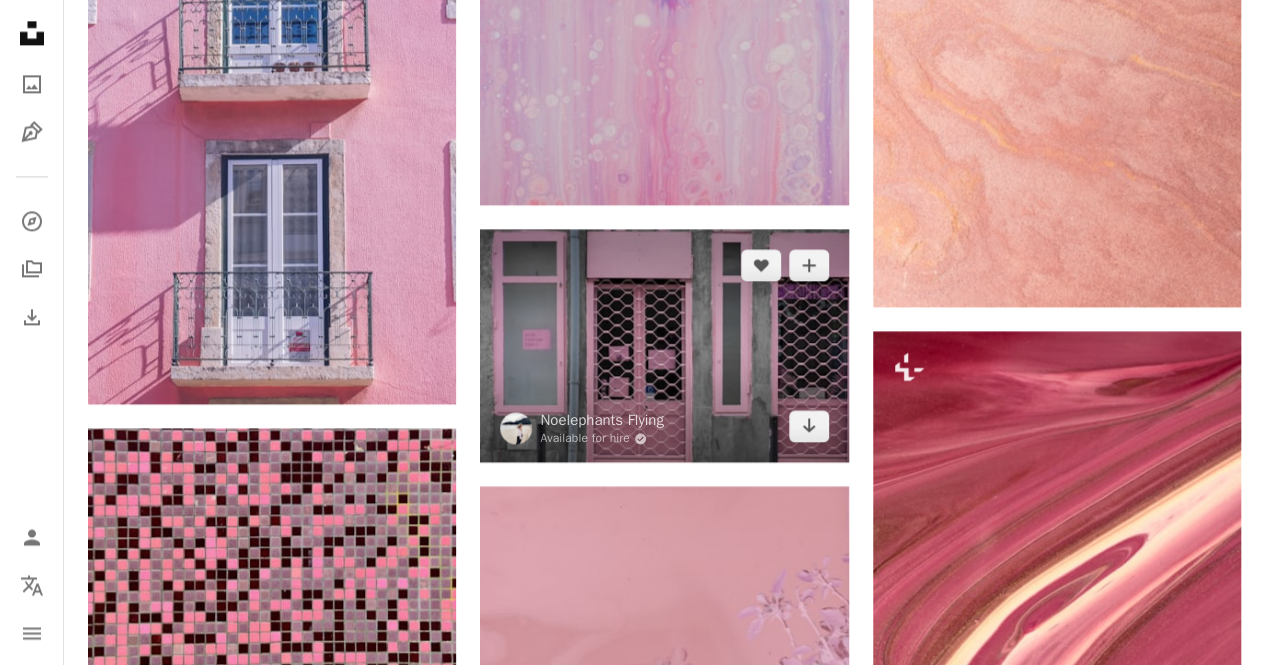 click at bounding box center (664, 346) 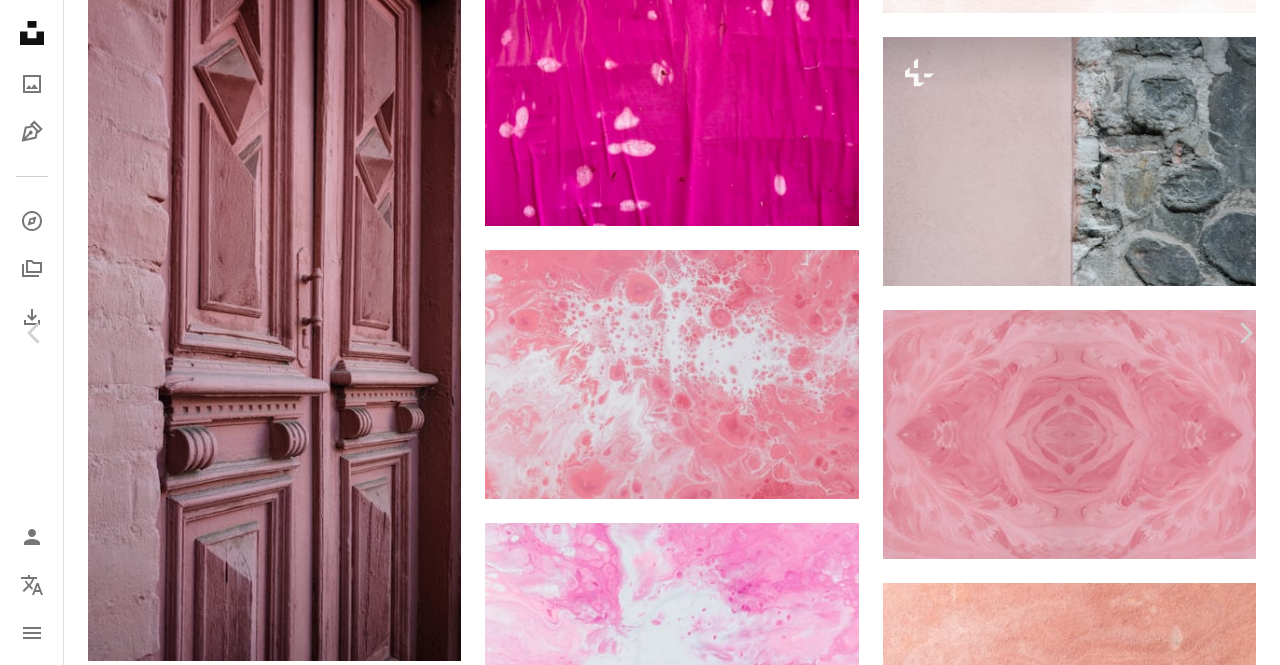 scroll, scrollTop: 1040, scrollLeft: 0, axis: vertical 